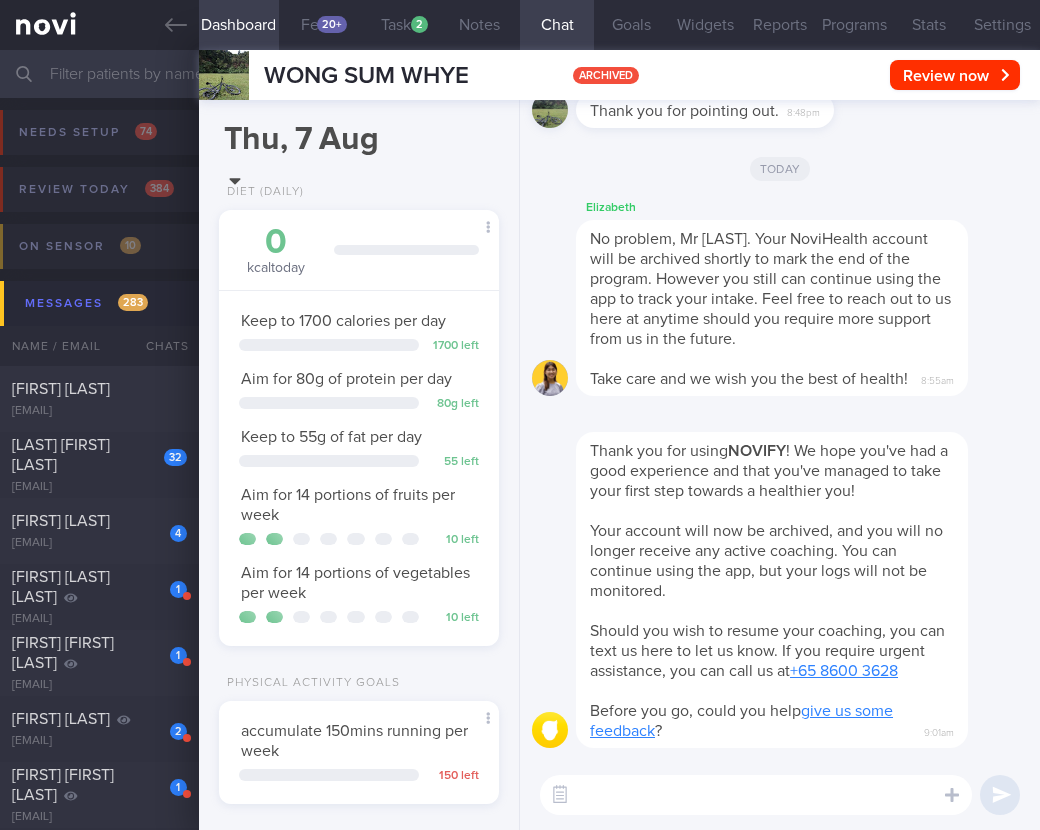 select on "7" 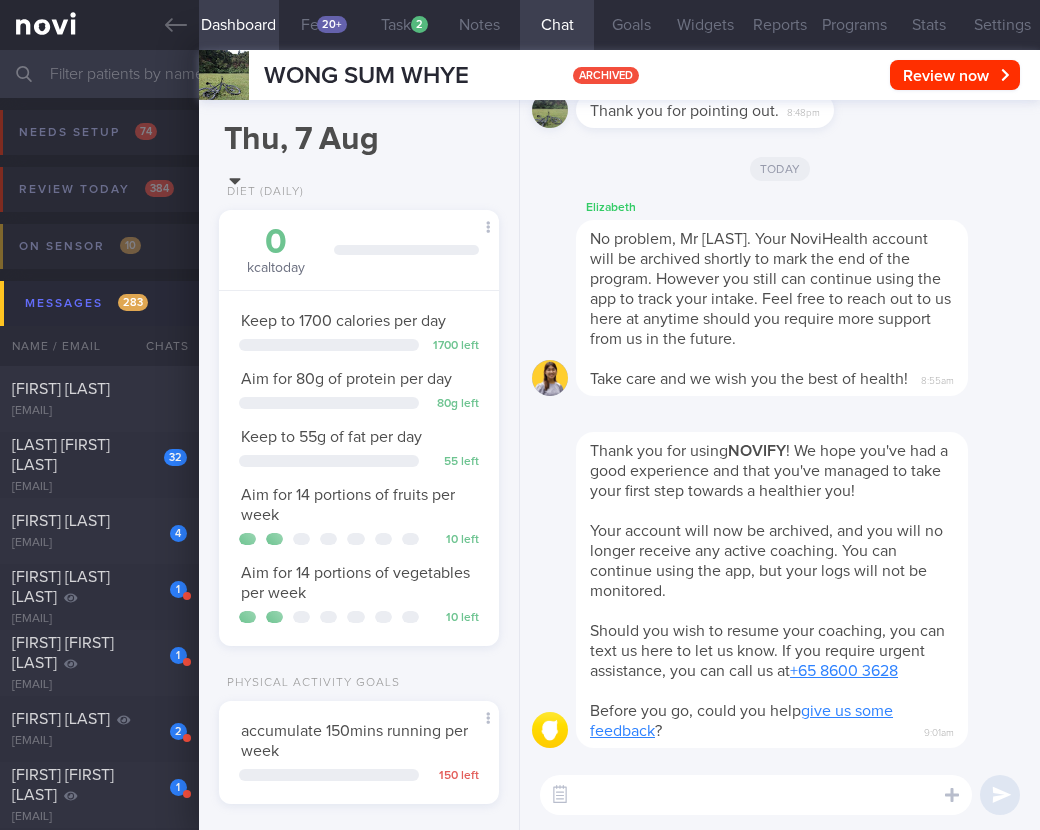 click on "Messages
283" at bounding box center (523, 303) 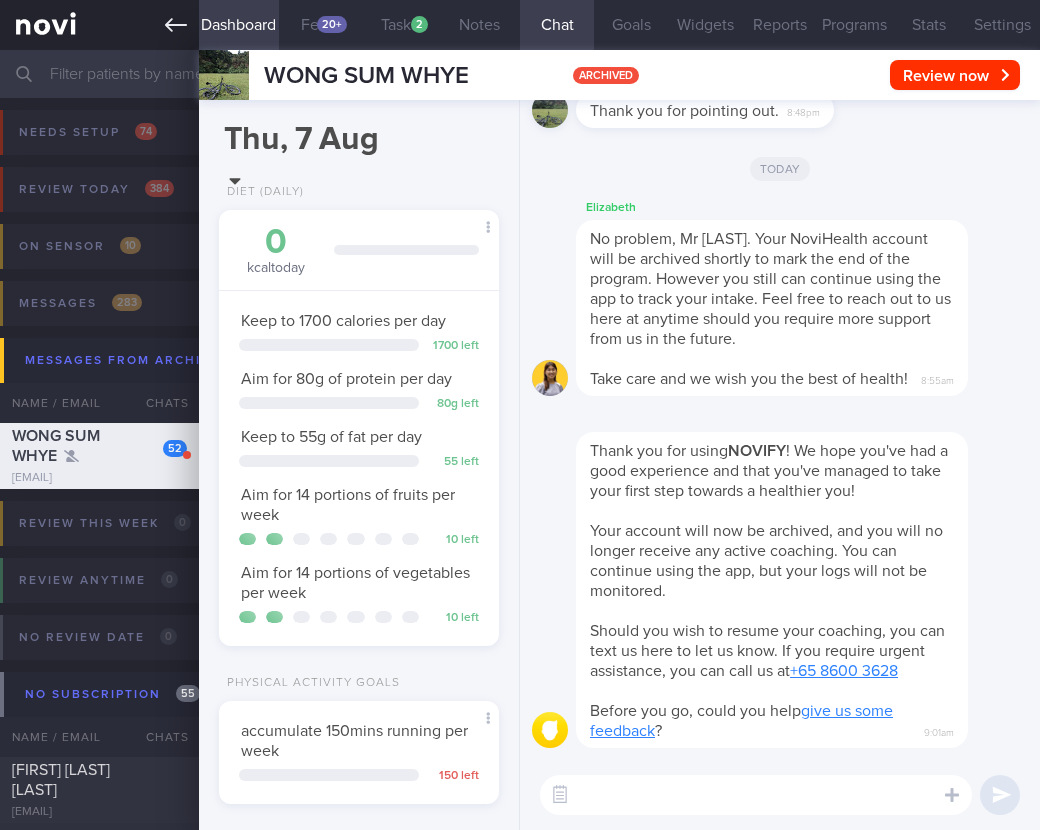 click at bounding box center (99, 25) 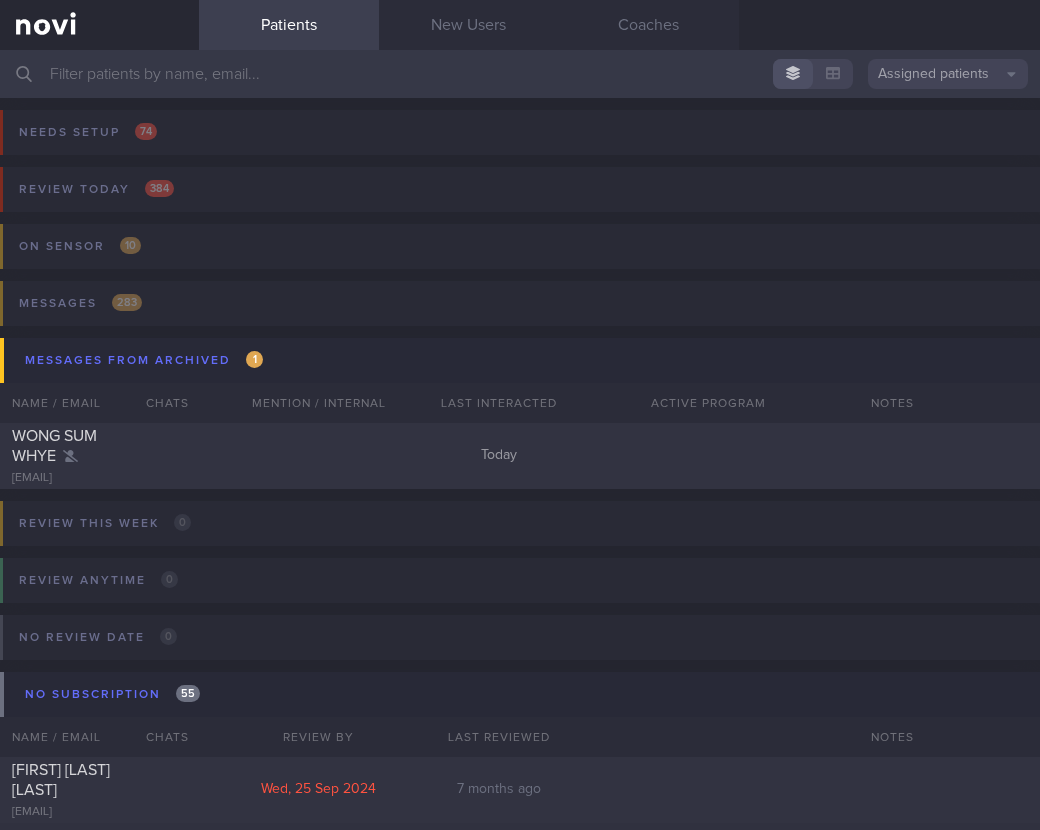 click at bounding box center (520, 74) 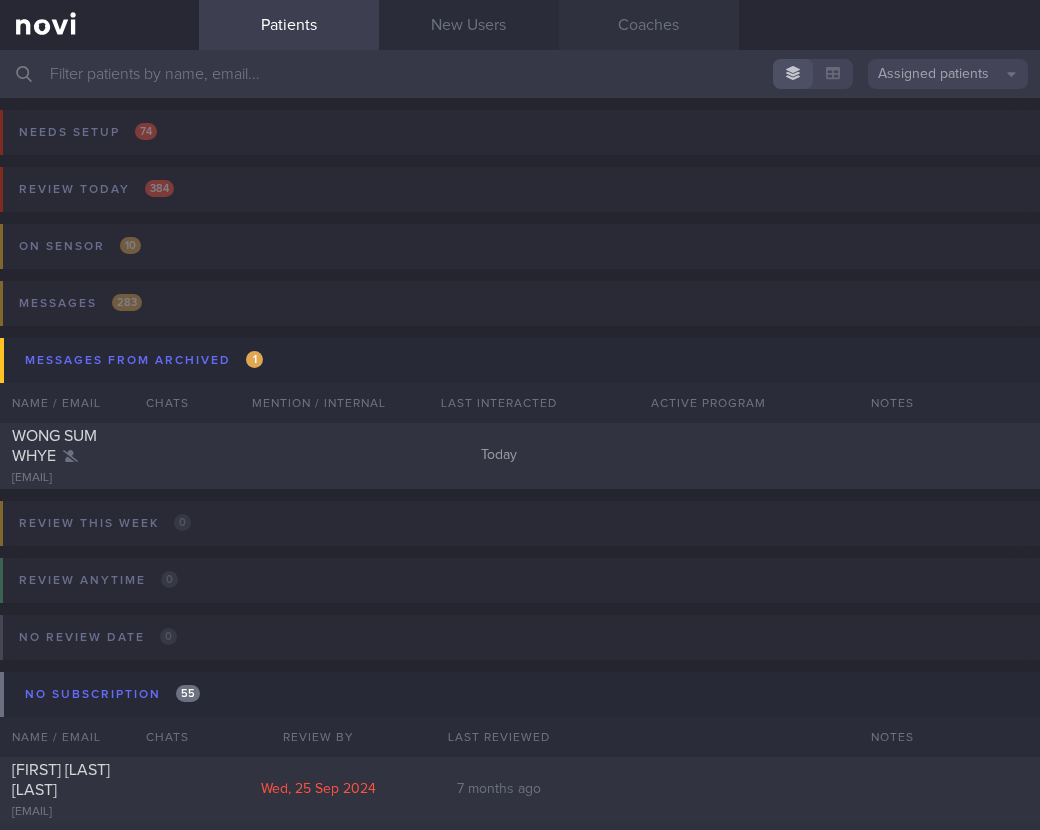 click on "Coaches" at bounding box center (649, 25) 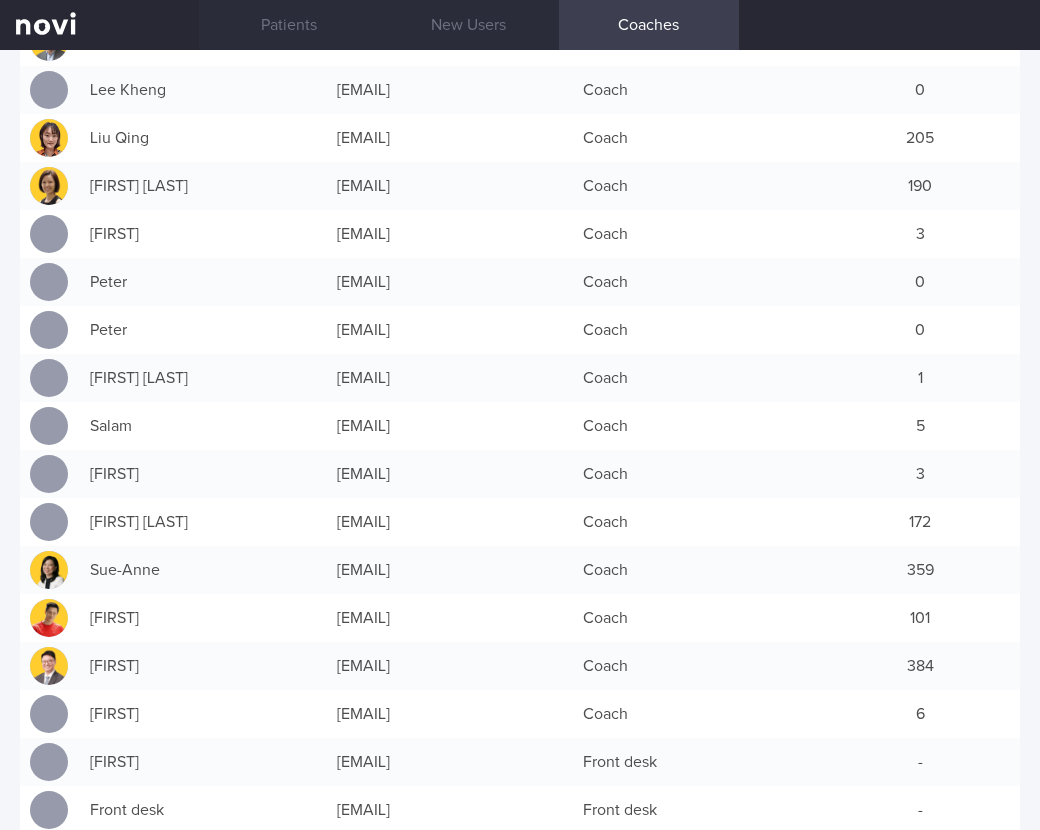 scroll, scrollTop: 90, scrollLeft: 0, axis: vertical 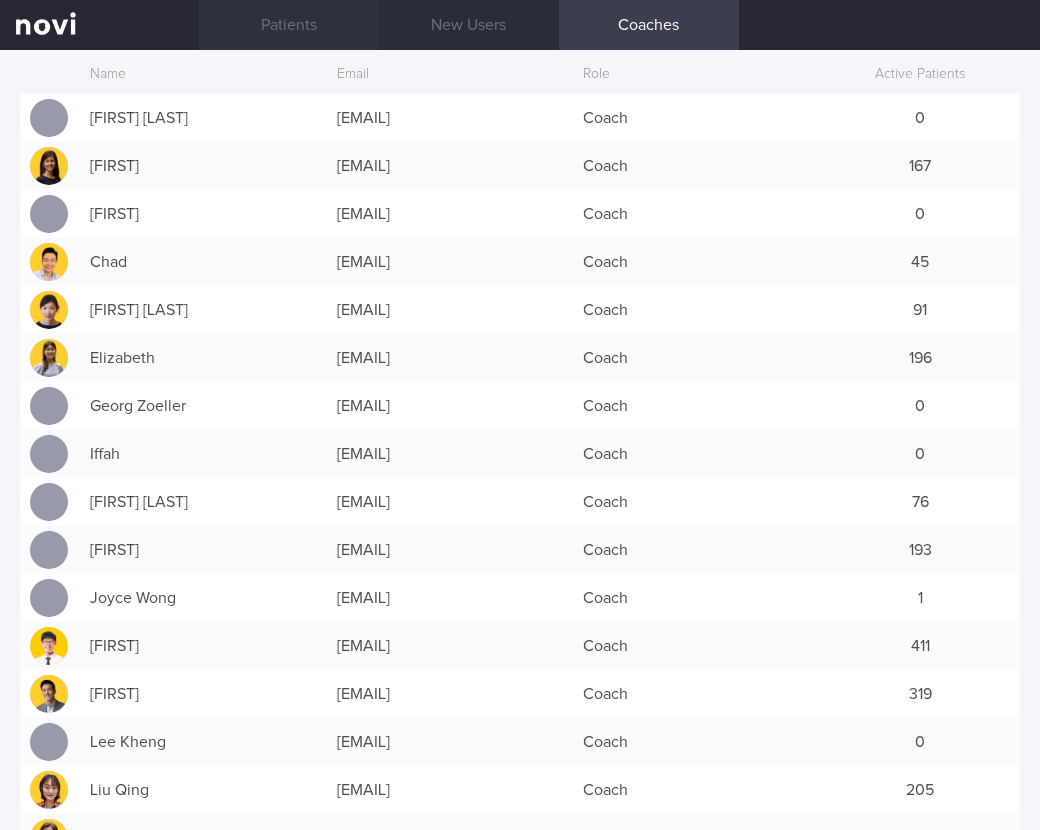 click on "Patients" at bounding box center [289, 25] 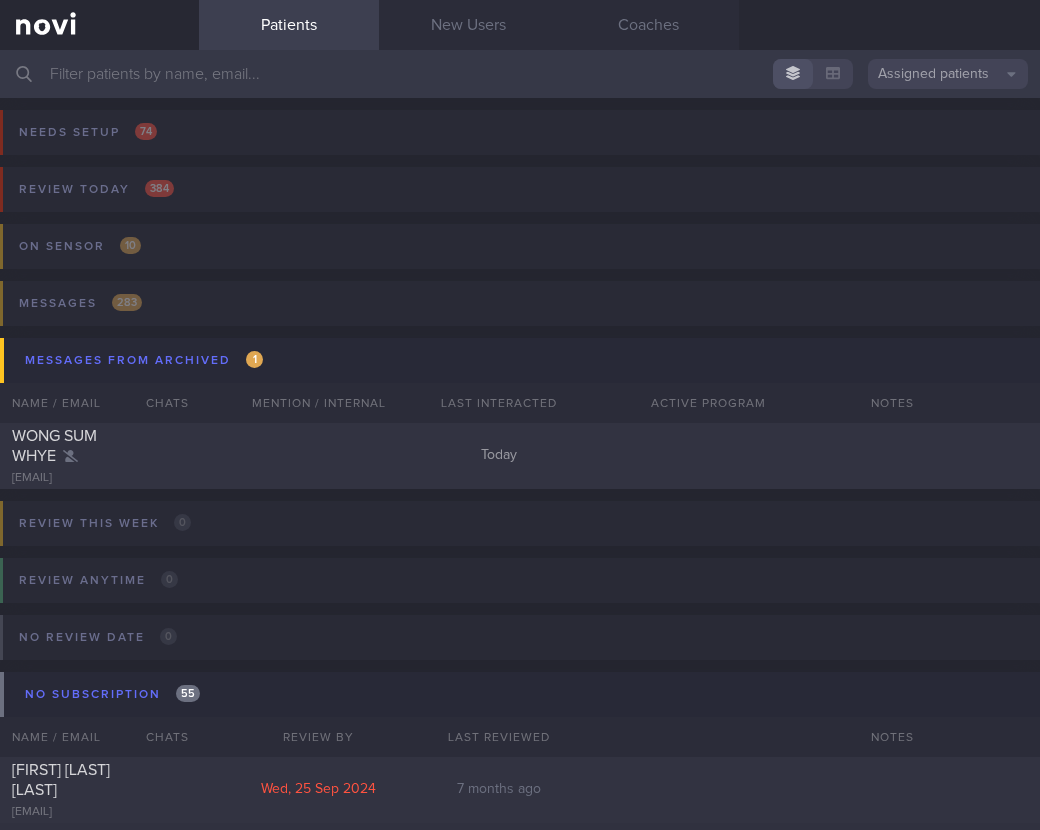click at bounding box center (520, 74) 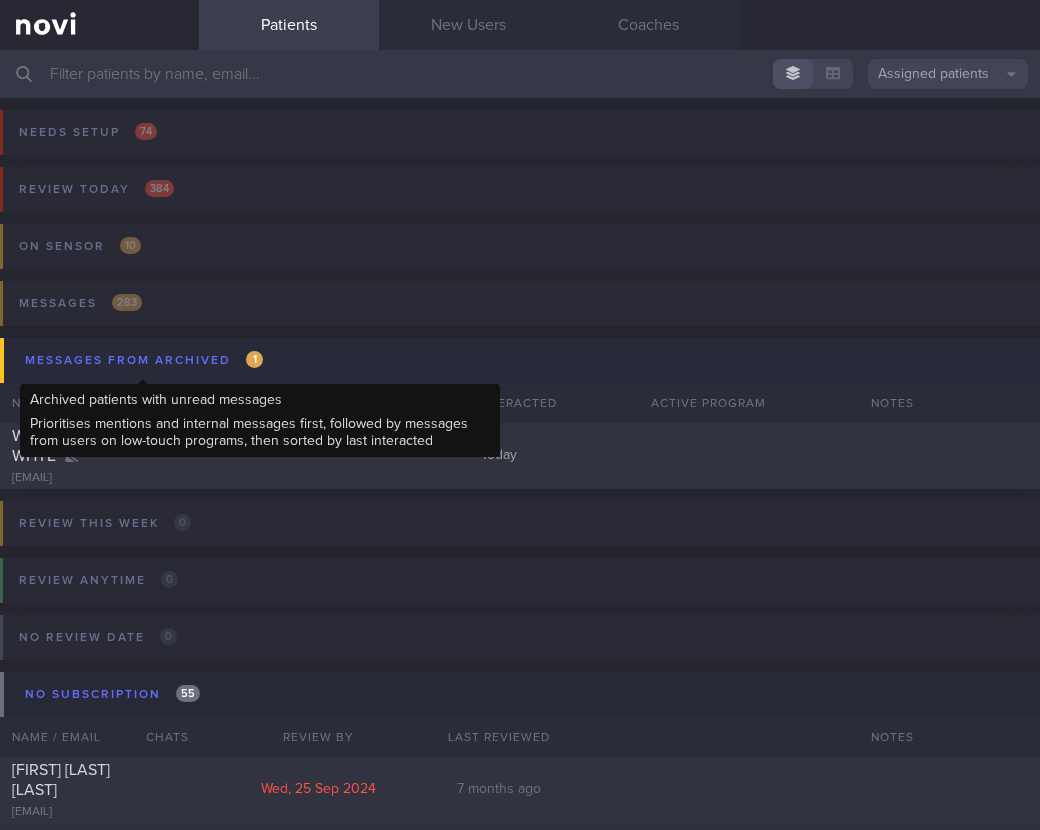 click on "Messages from Archived
1" at bounding box center (144, 360) 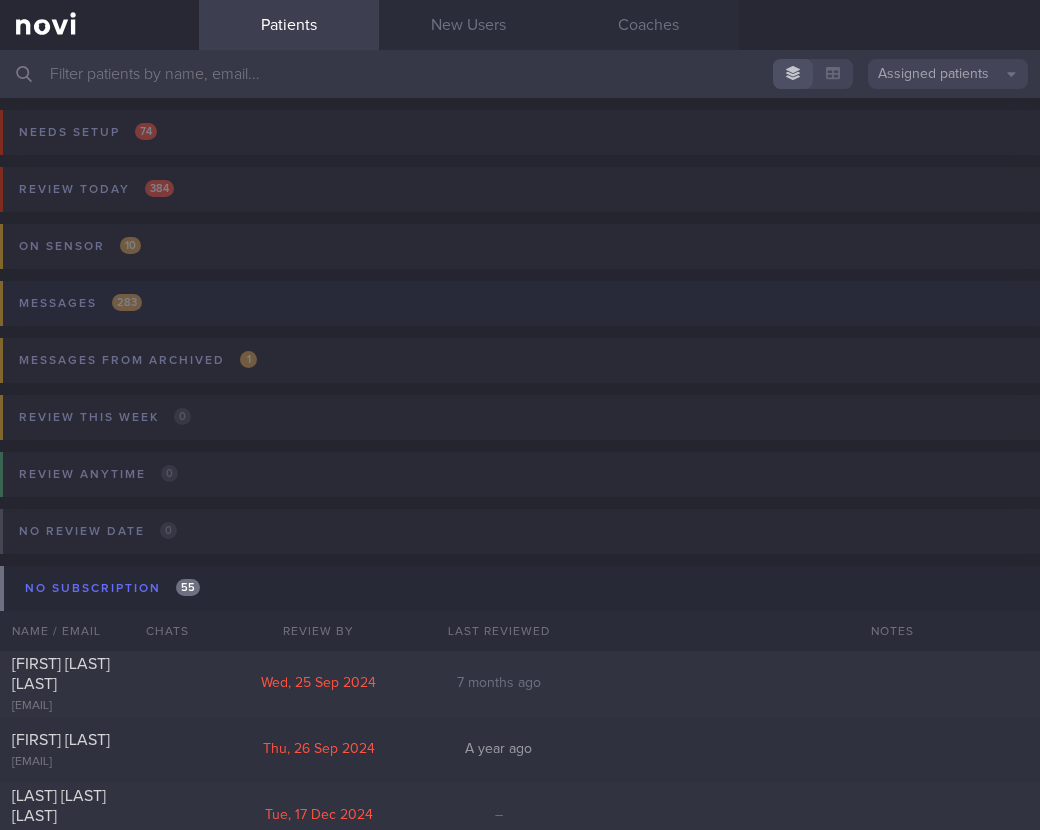 click on "Messages
283" at bounding box center [517, 309] 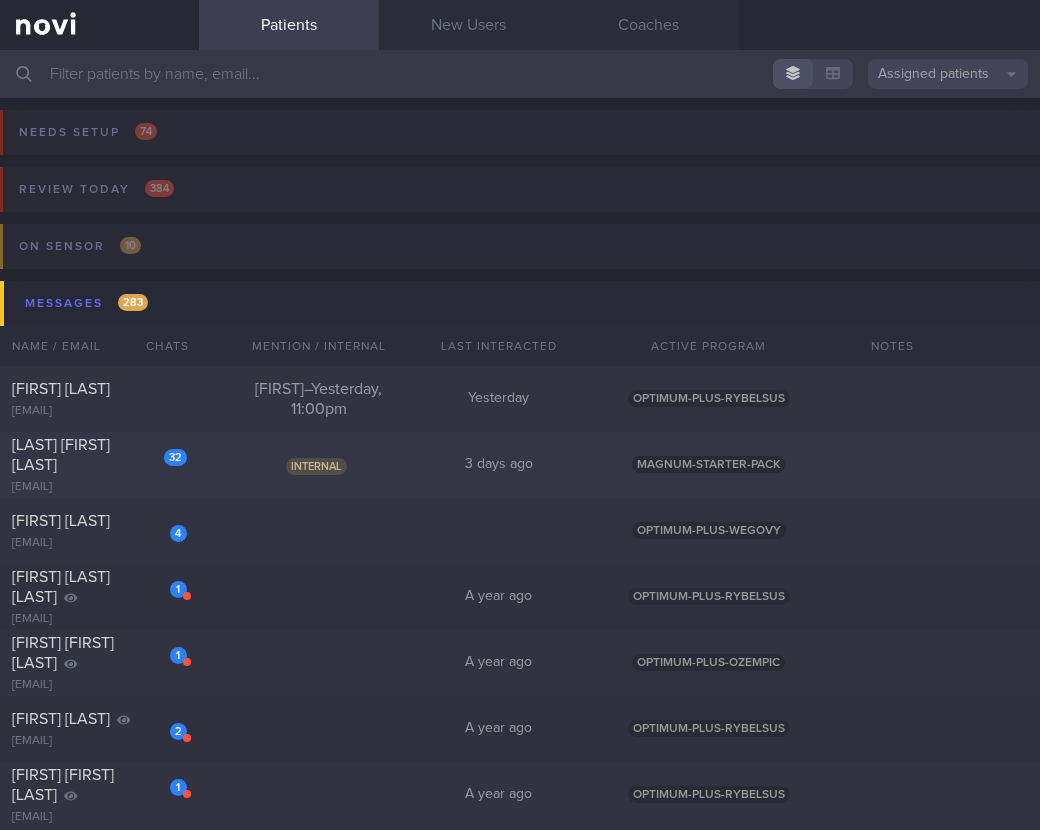 click on "32
BANAVARA PRADEEP VARADARAJA
pradeepbv@gmail.com
Internal
3 days ago
MAGNUM-STARTER-PACK" 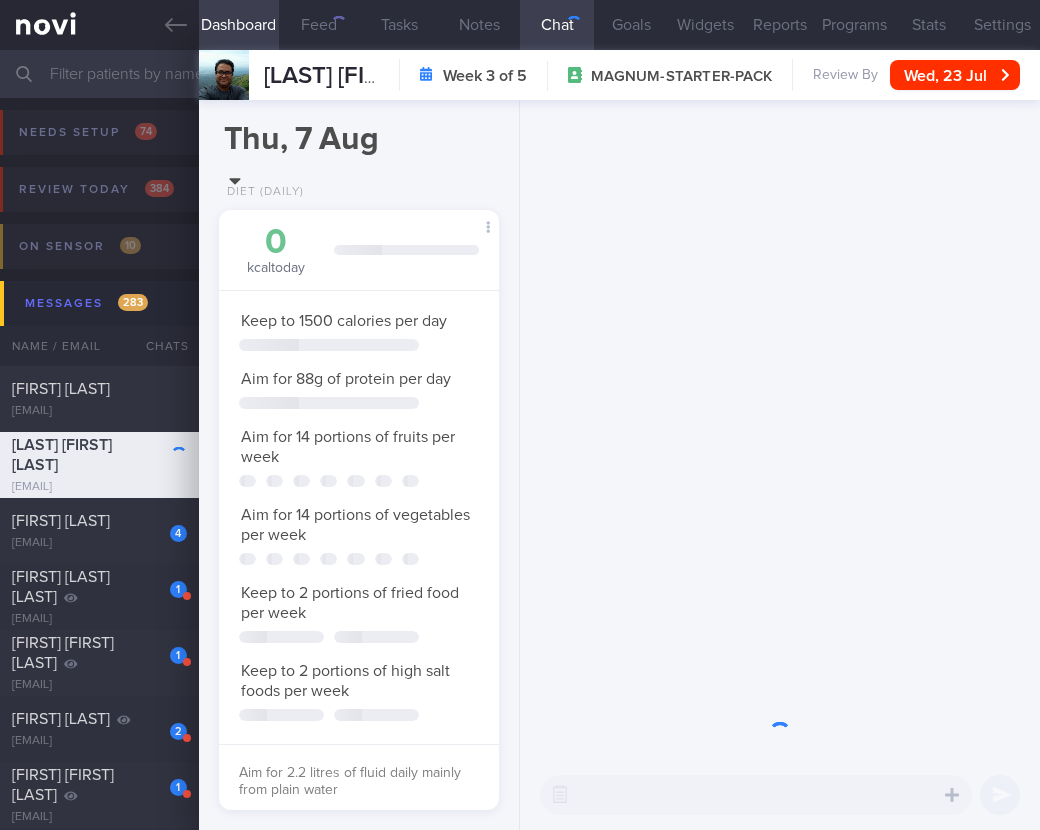 scroll, scrollTop: 999886, scrollLeft: 999770, axis: both 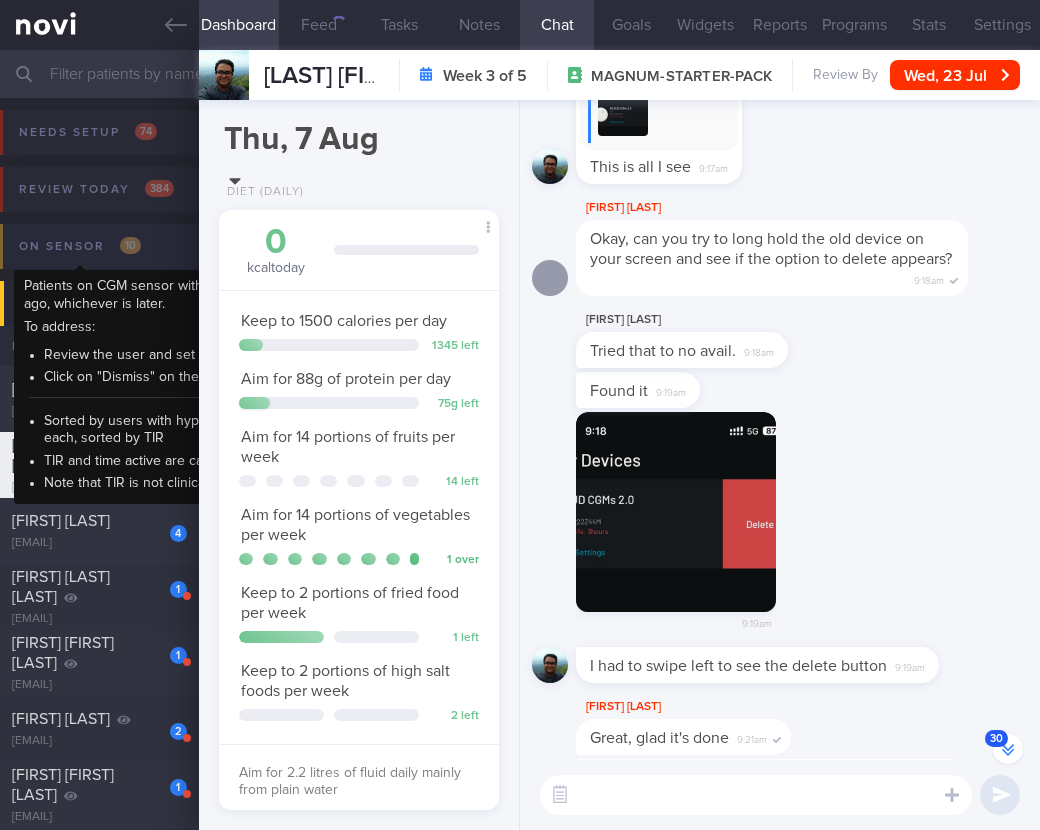 click on "10" at bounding box center (130, 245) 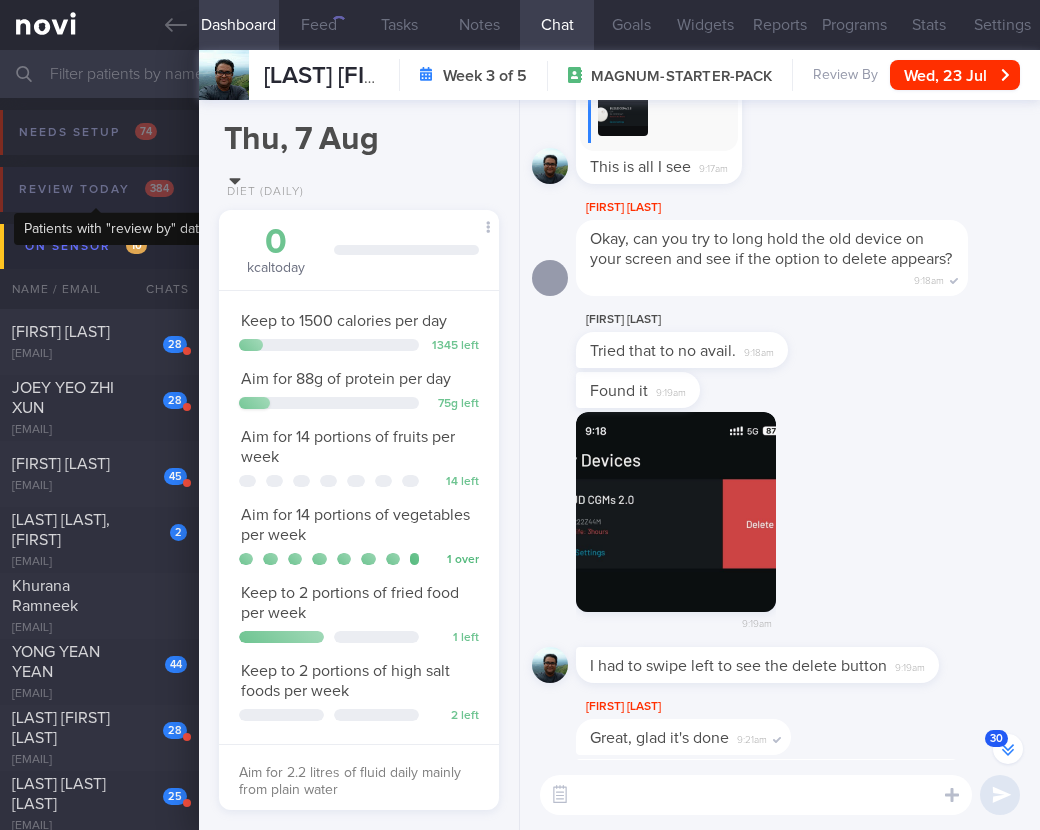 click on "Review today
384" at bounding box center (96, 189) 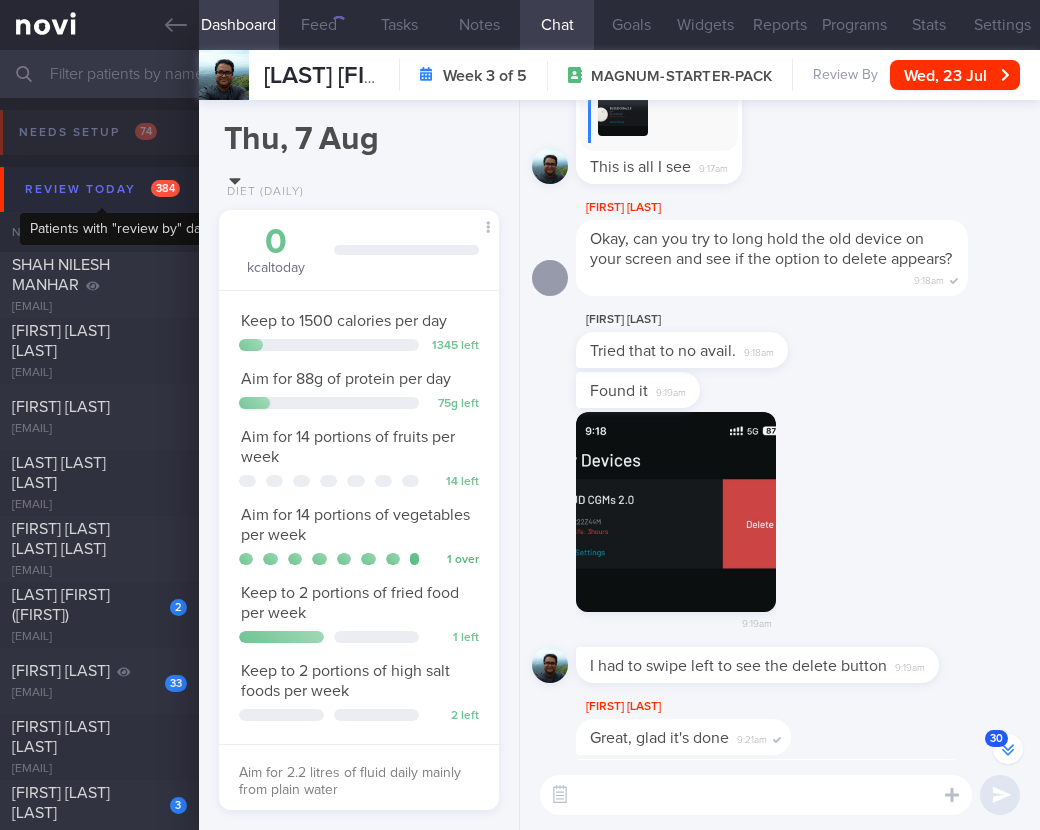 click on "Review today
384" at bounding box center [102, 189] 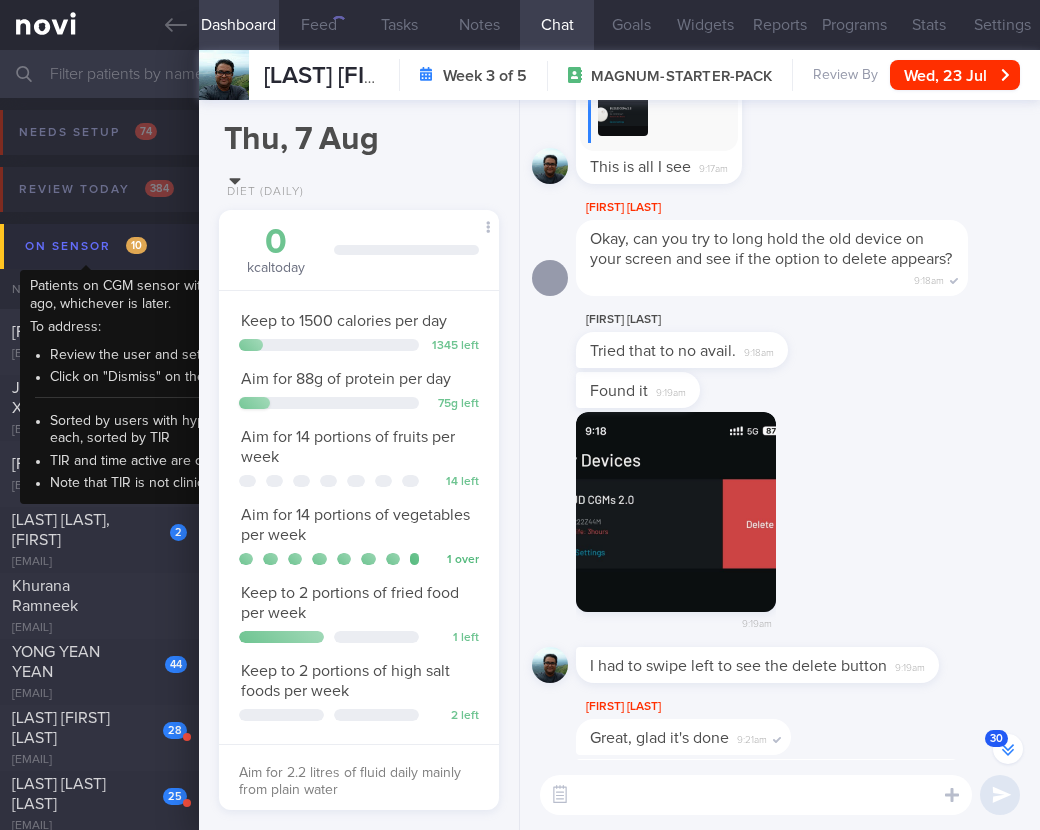 click on "On sensor
10" at bounding box center (86, 246) 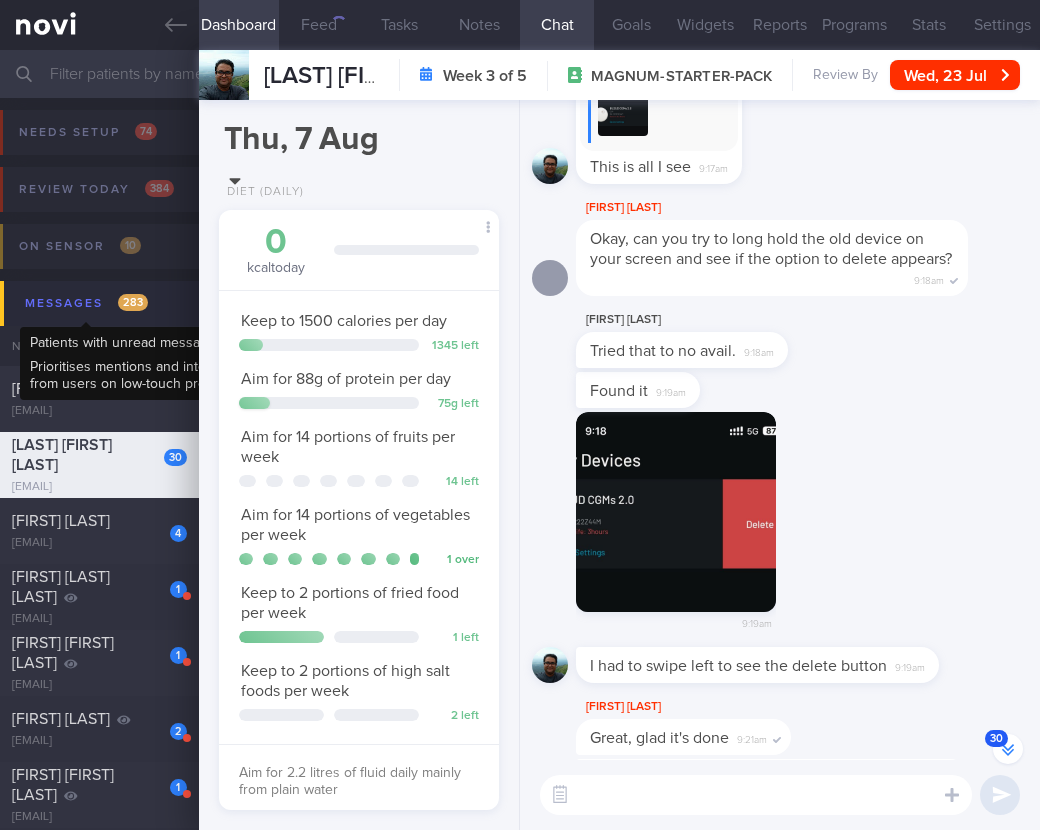 click on "283" at bounding box center [133, 302] 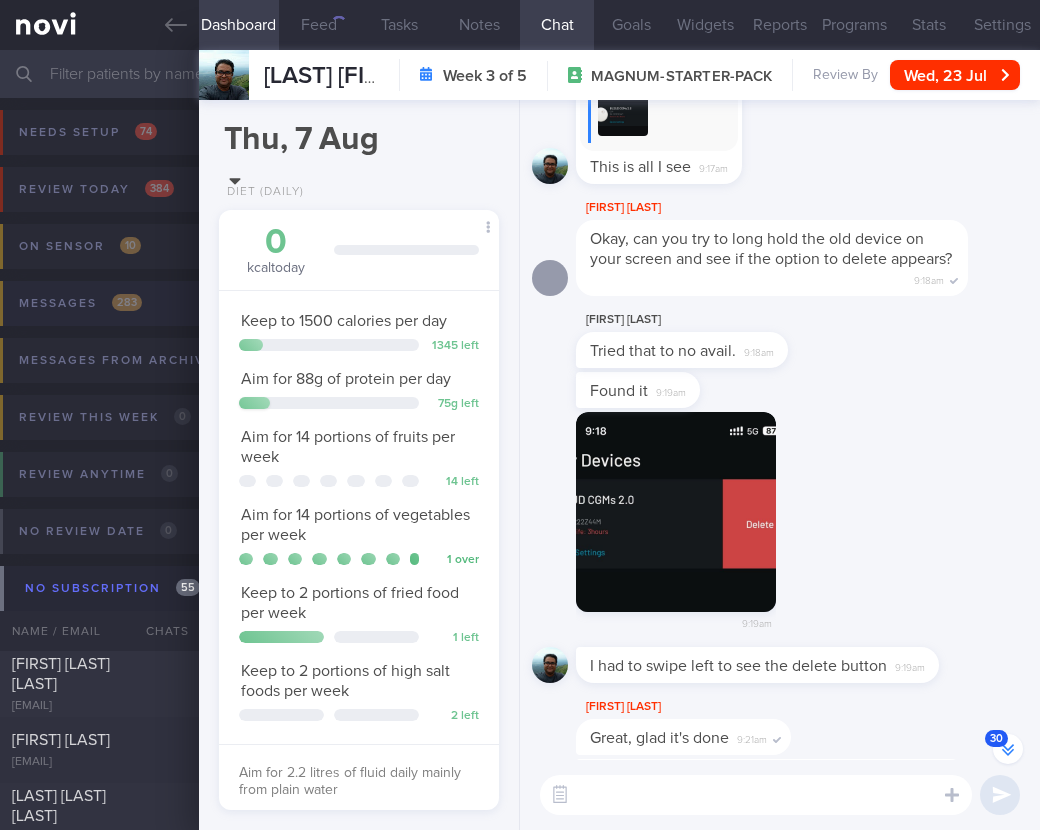 click on "Messages
283" at bounding box center [517, 309] 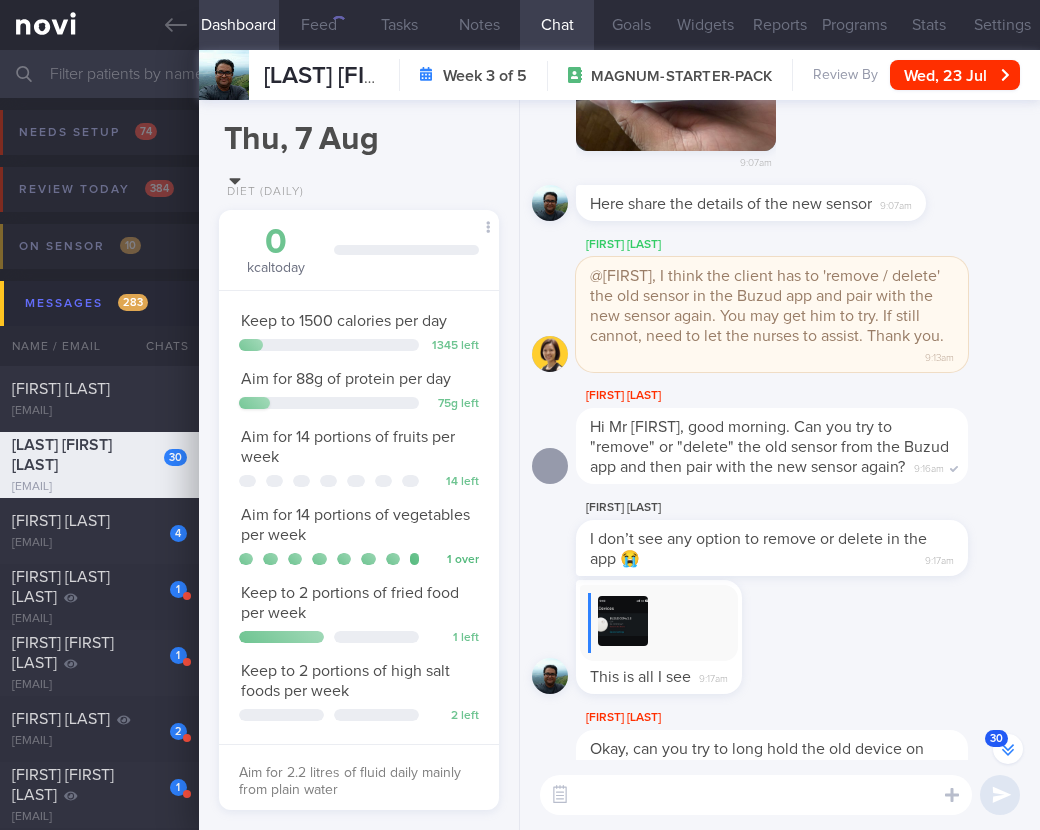scroll, scrollTop: -1992, scrollLeft: 0, axis: vertical 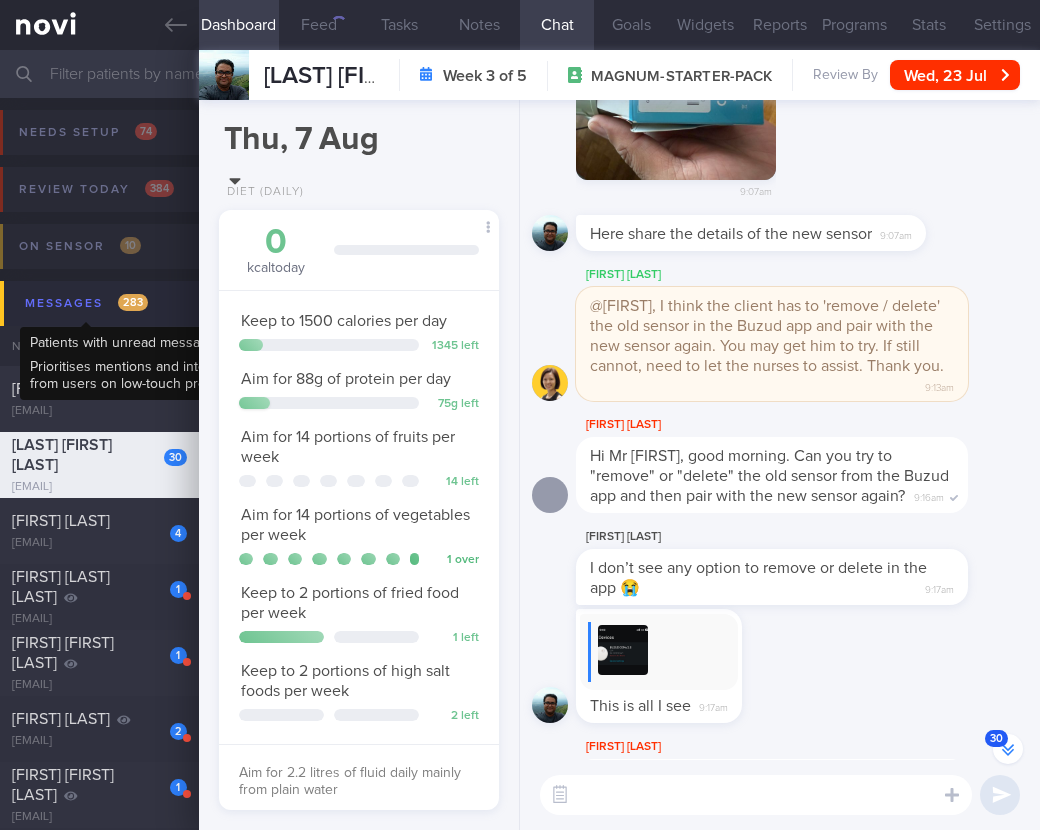 click on "Messages
283" at bounding box center (86, 303) 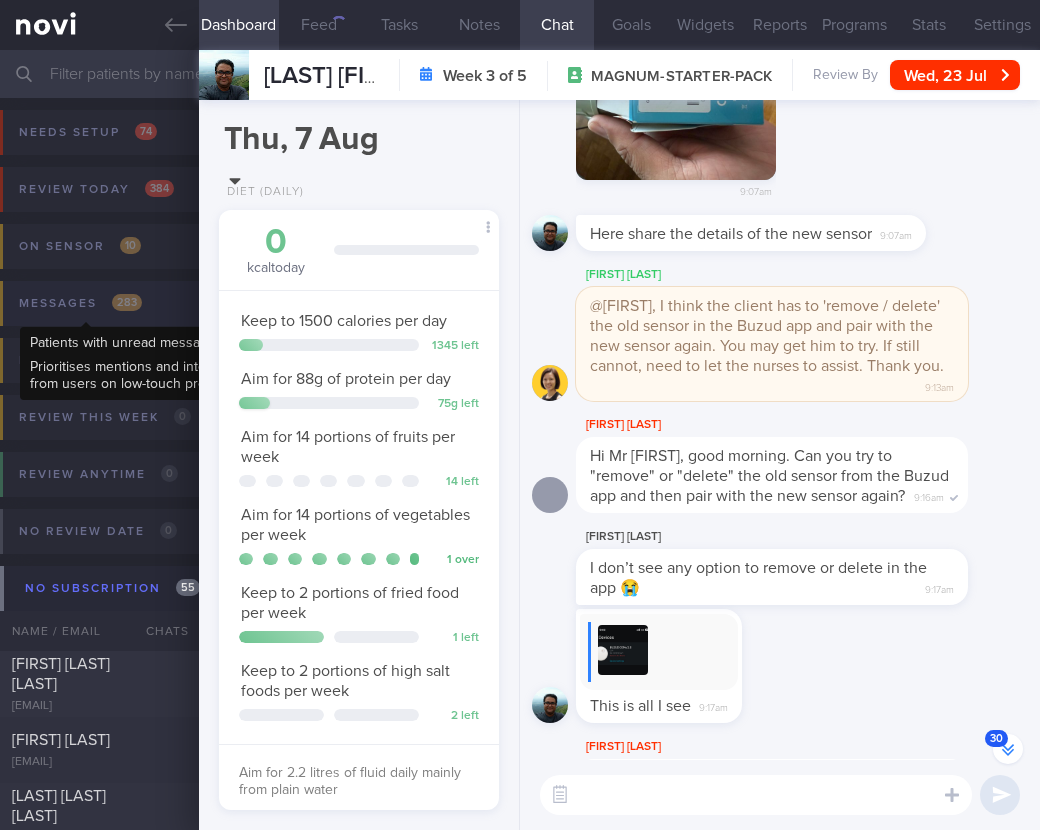 click on "Messages
283" at bounding box center [80, 303] 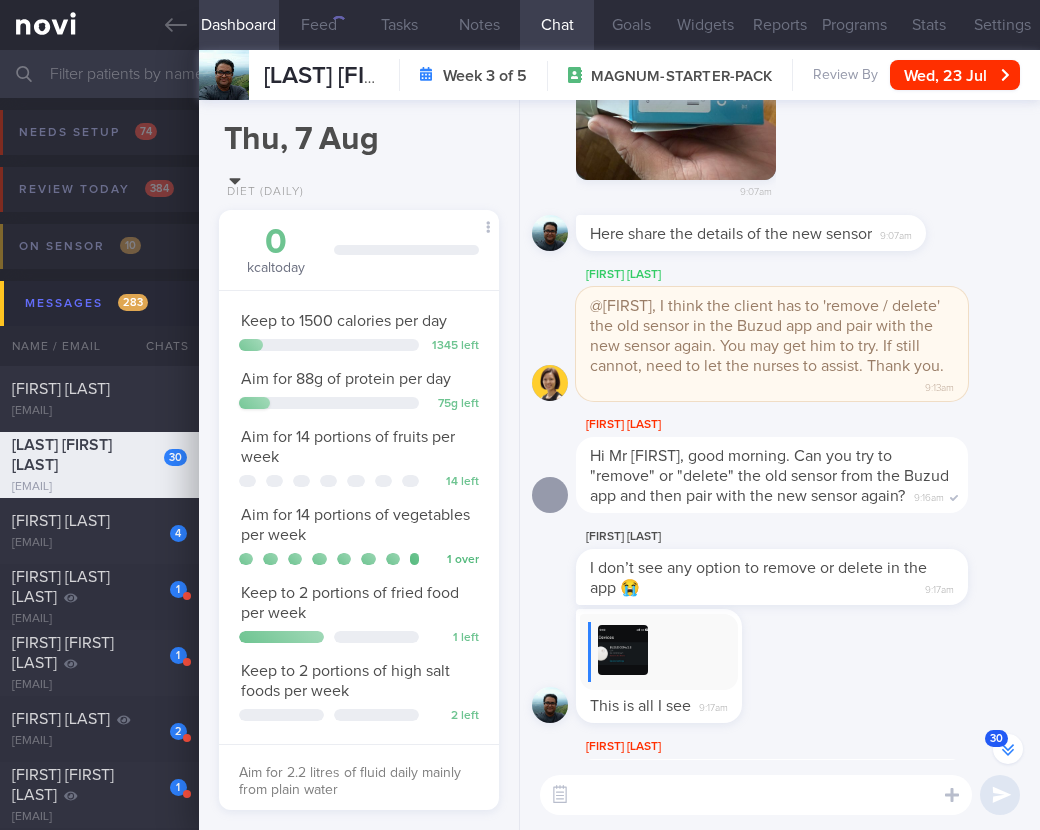click on "Pradeep Varadaraja Banavara
I don’t see any option to remove or delete in the app 😭
9:17am" at bounding box center [780, 567] 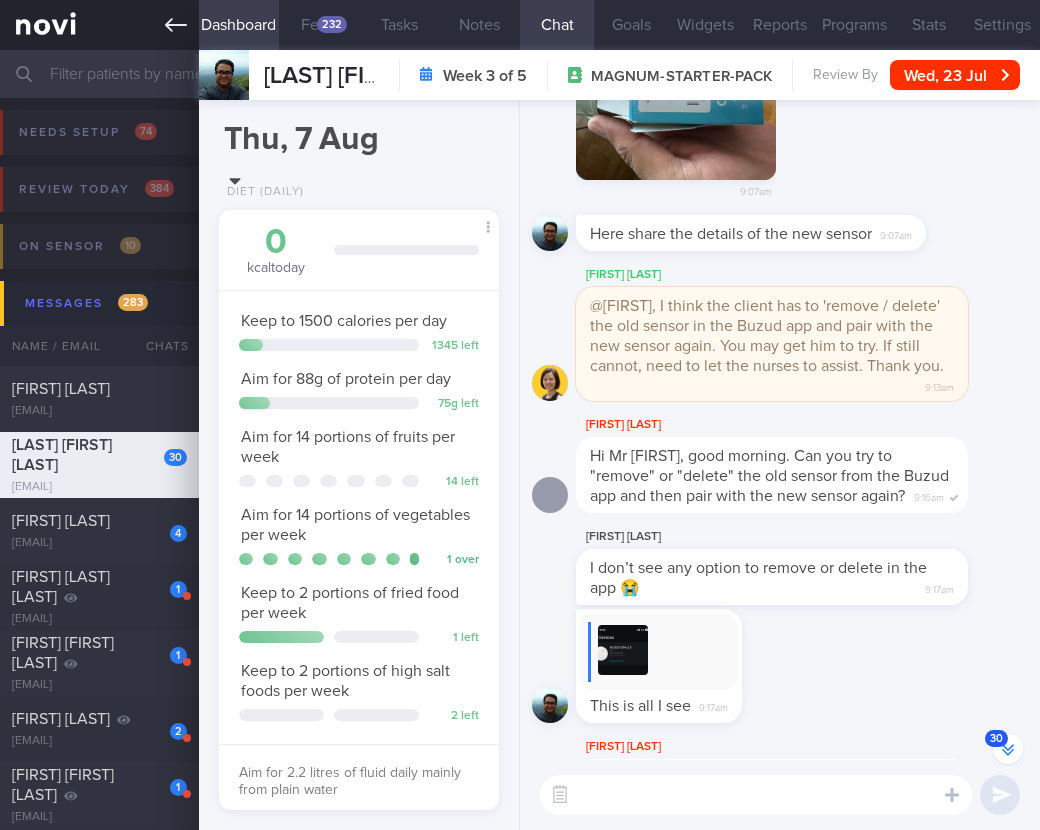 click at bounding box center [99, 25] 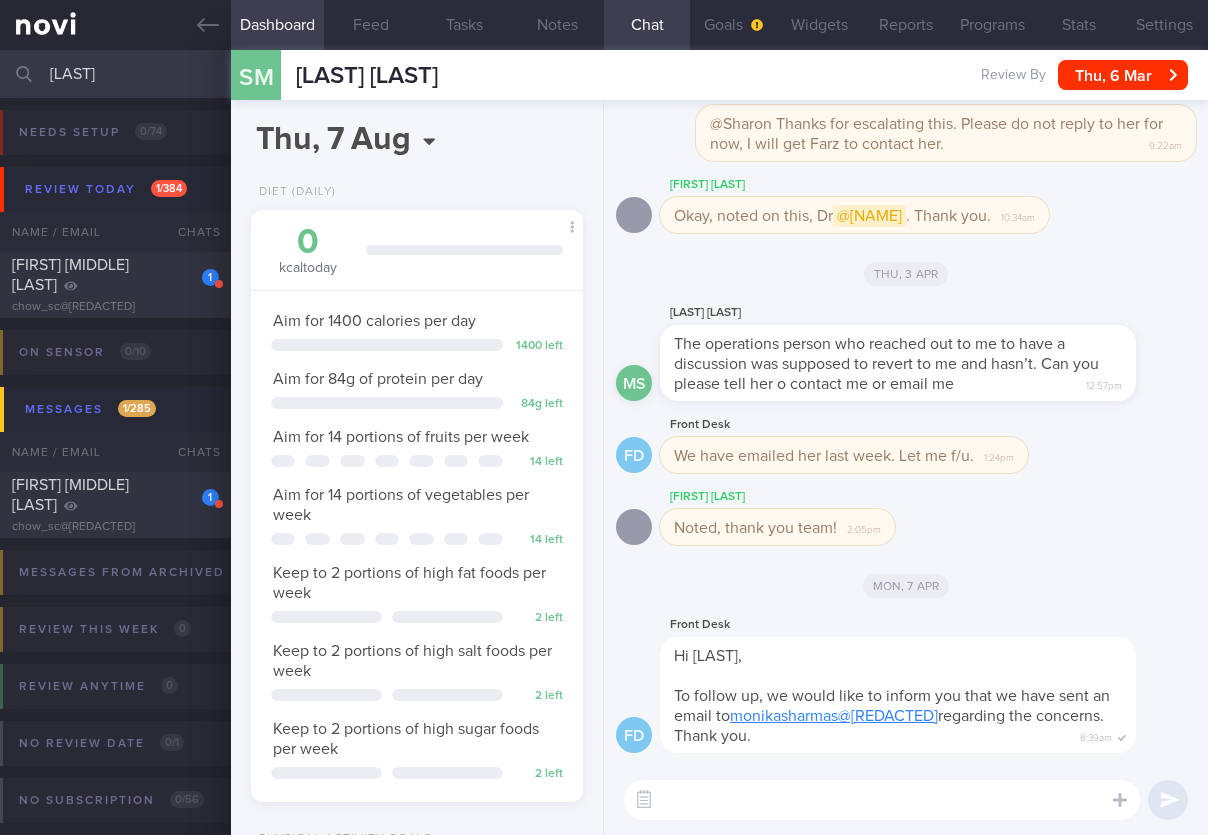 select on "7" 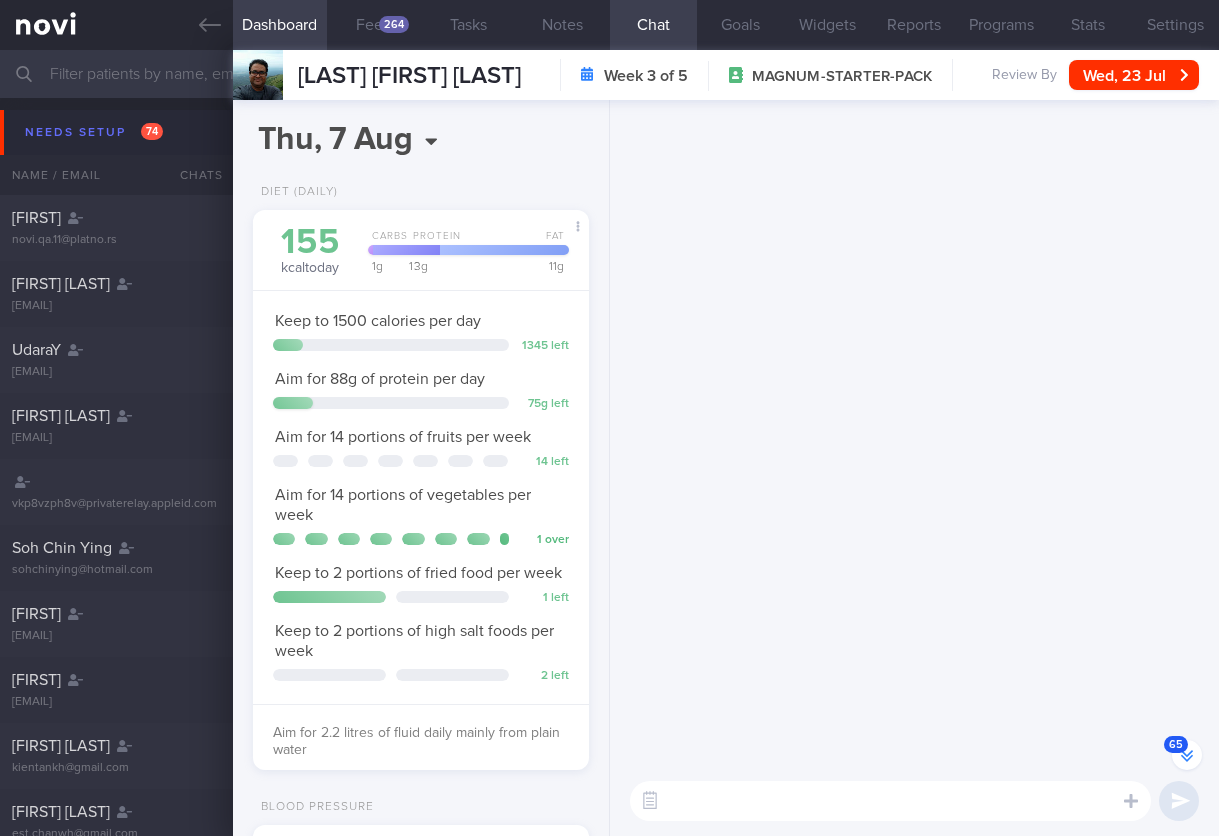 scroll, scrollTop: 0, scrollLeft: 0, axis: both 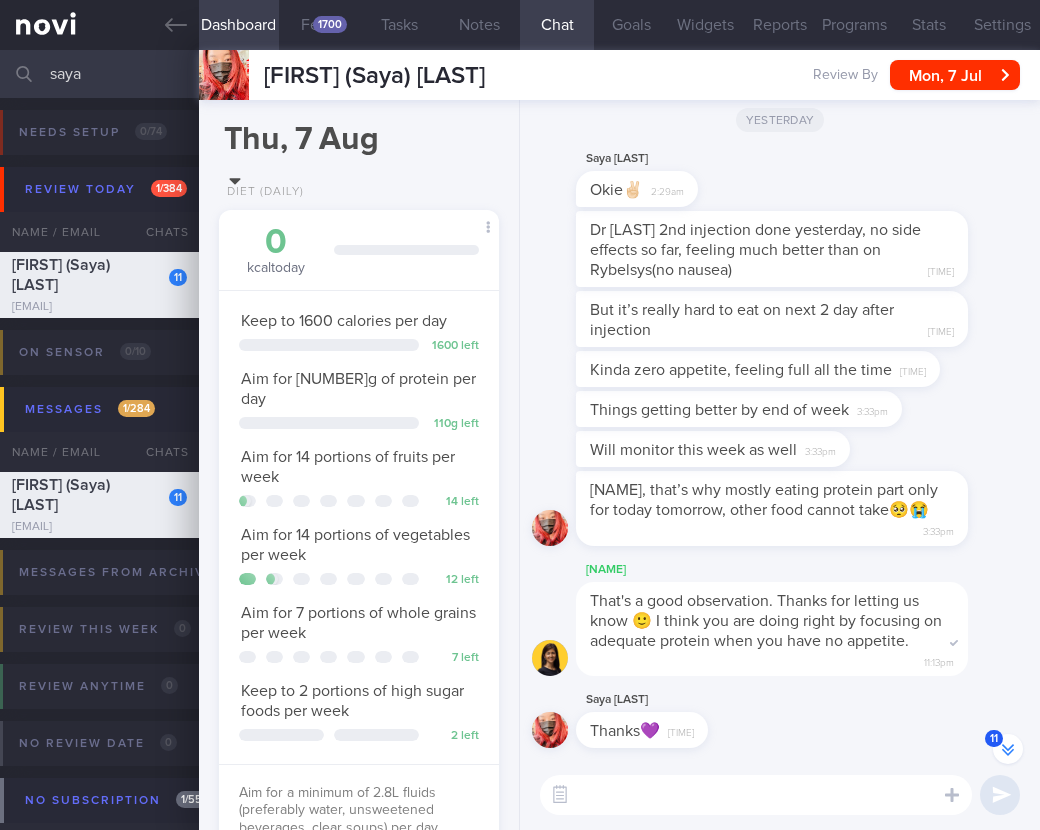 select on "6" 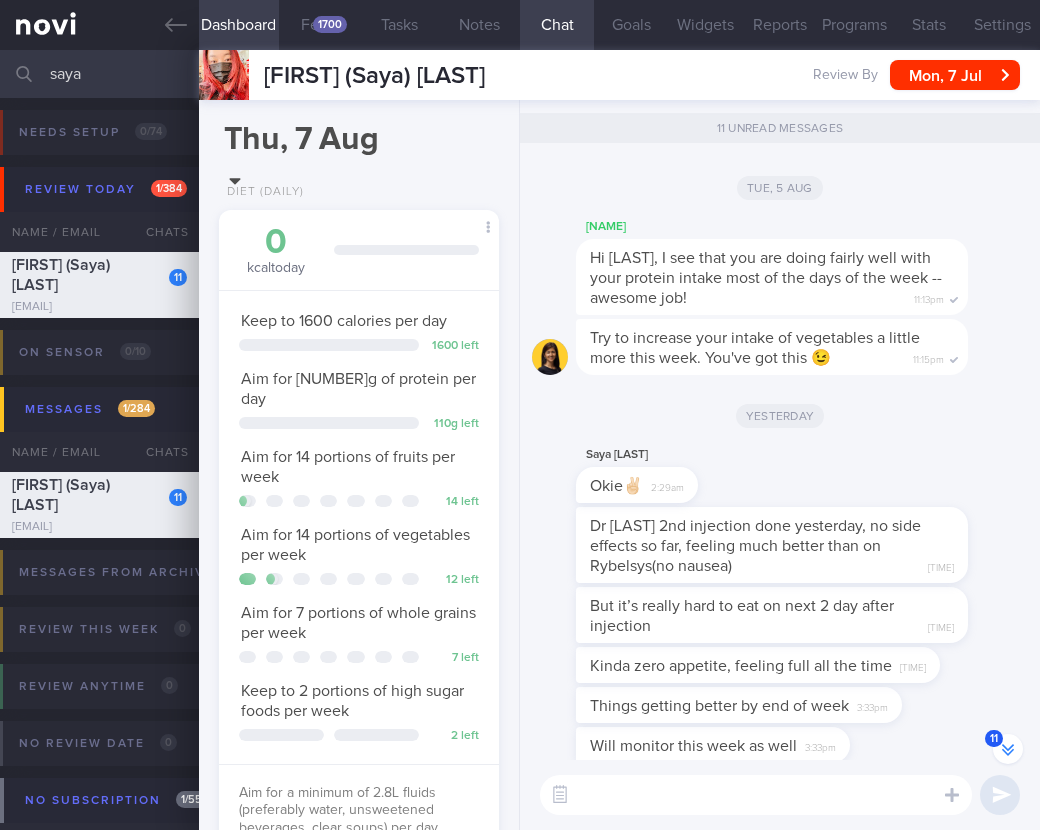scroll, scrollTop: -299, scrollLeft: 0, axis: vertical 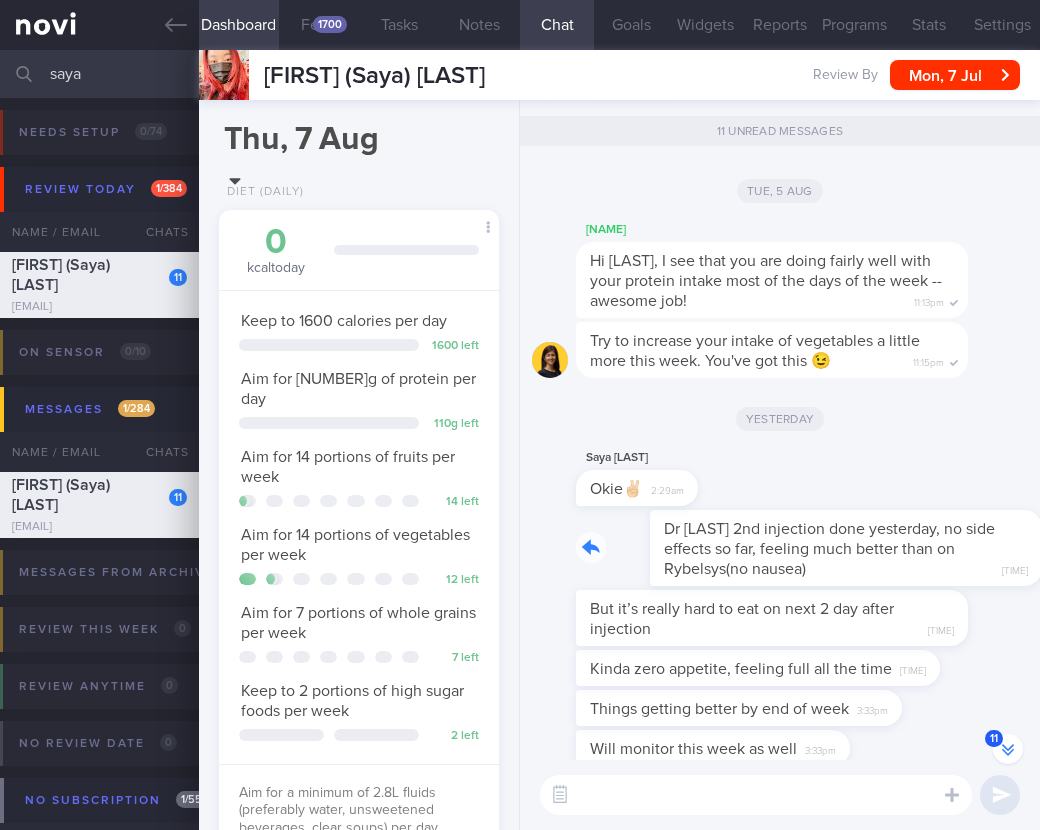 drag, startPoint x: 852, startPoint y: 563, endPoint x: 984, endPoint y: 562, distance: 132.00378 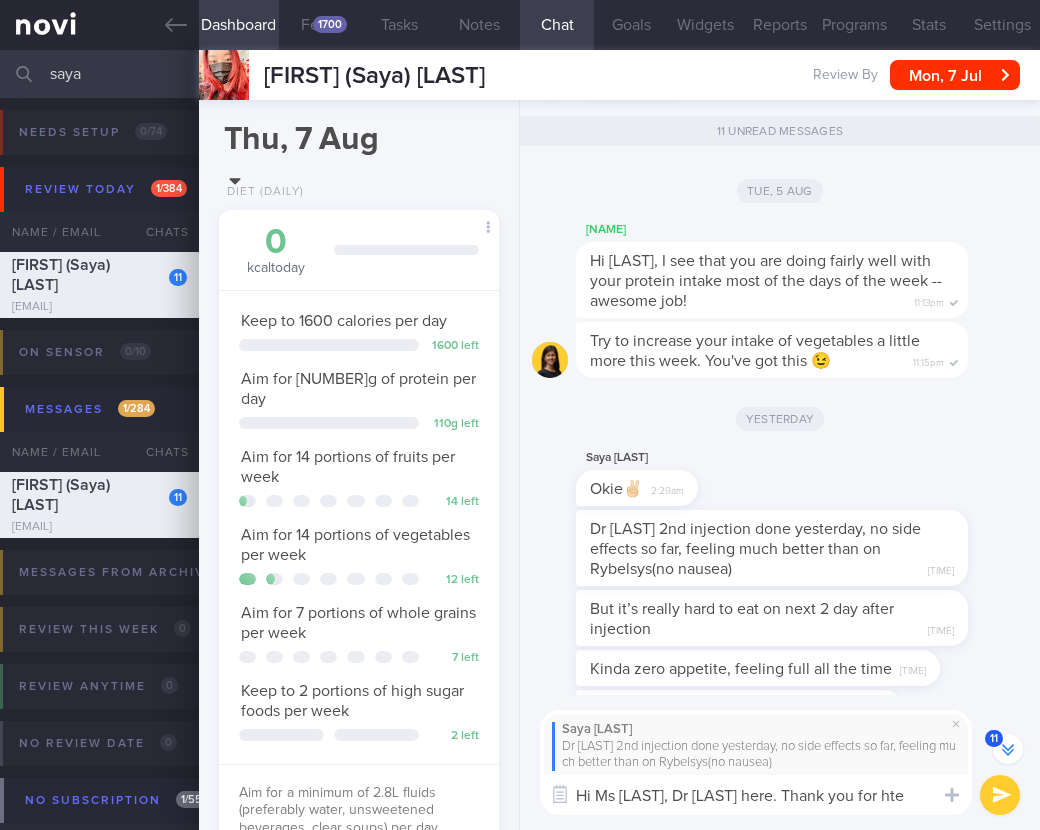 scroll, scrollTop: 0, scrollLeft: 0, axis: both 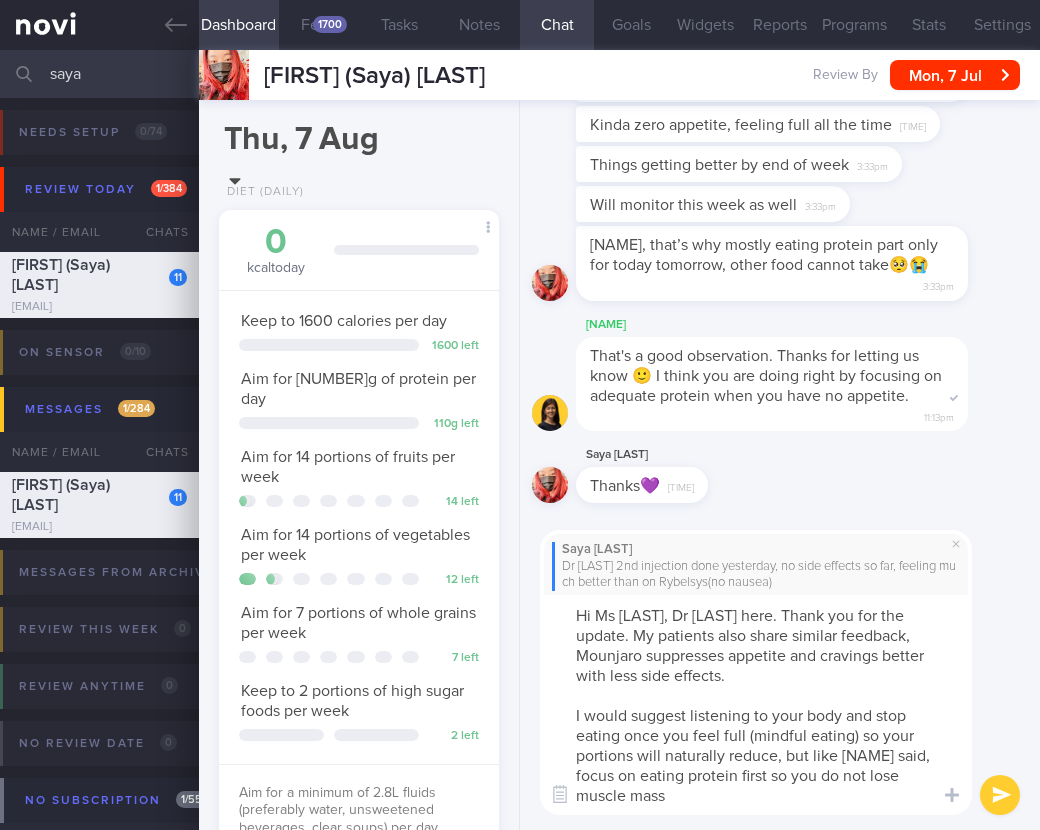 type on "Hi Ms [LAST], Dr [LAST] here. Thank you for the update. My patients also share similar feedback, Mounjaro suppresses appetite and cravings better with less side effects.
I would suggest listening to your body and stop eating once you feel full (mindful eating) so your portions will naturally reduce, but like [NAME] said, focus on eating protein first so you do not lose muscle mass." 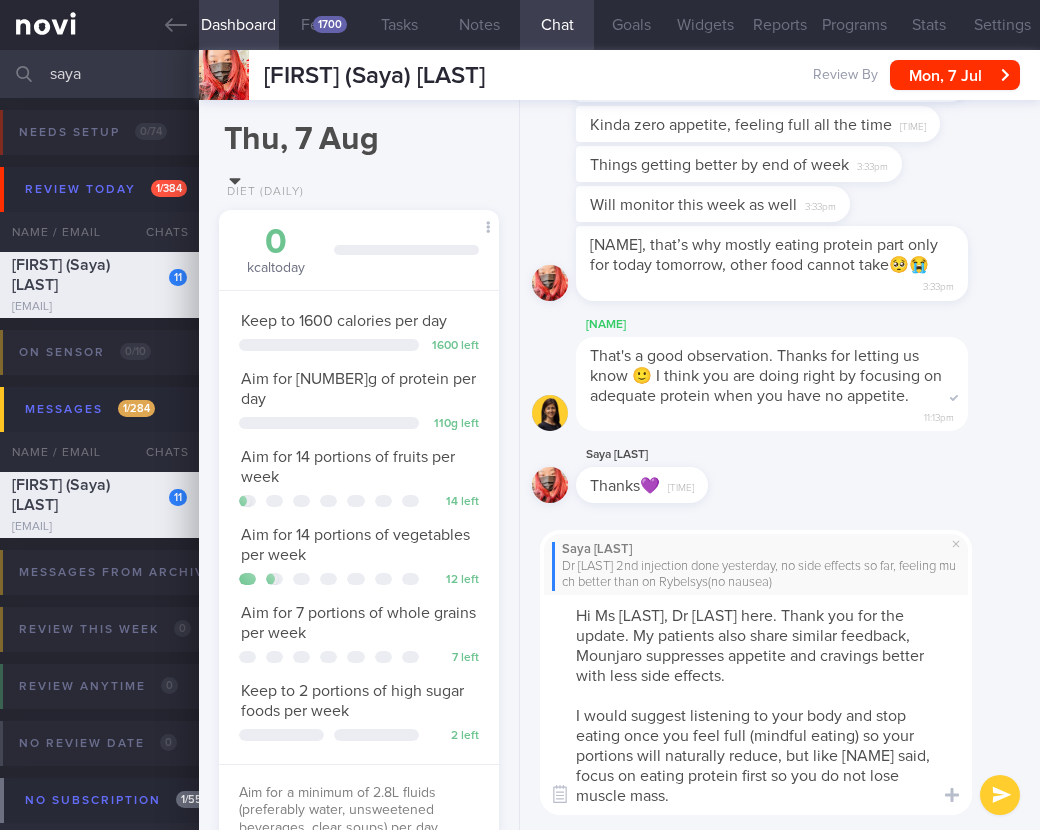type 